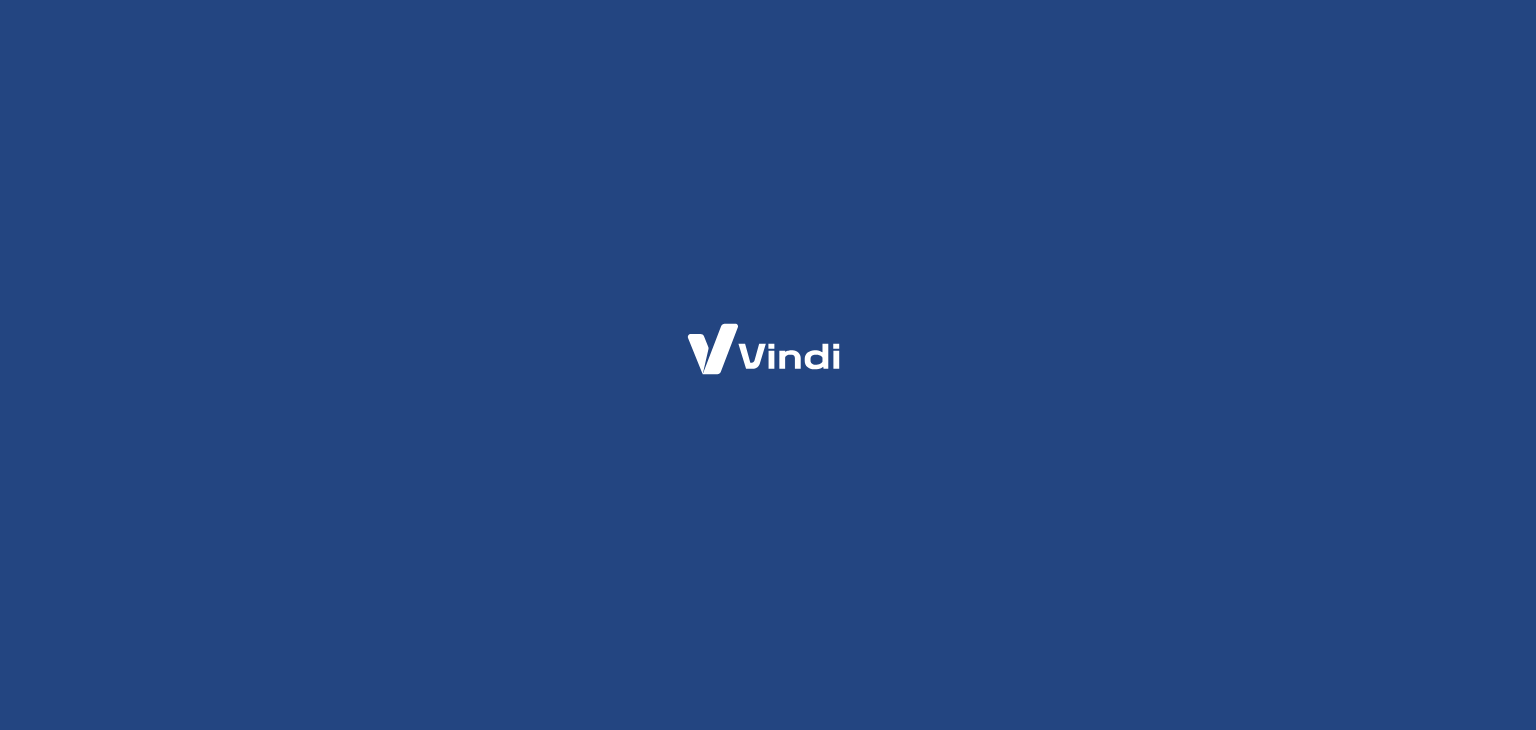 scroll, scrollTop: 0, scrollLeft: 0, axis: both 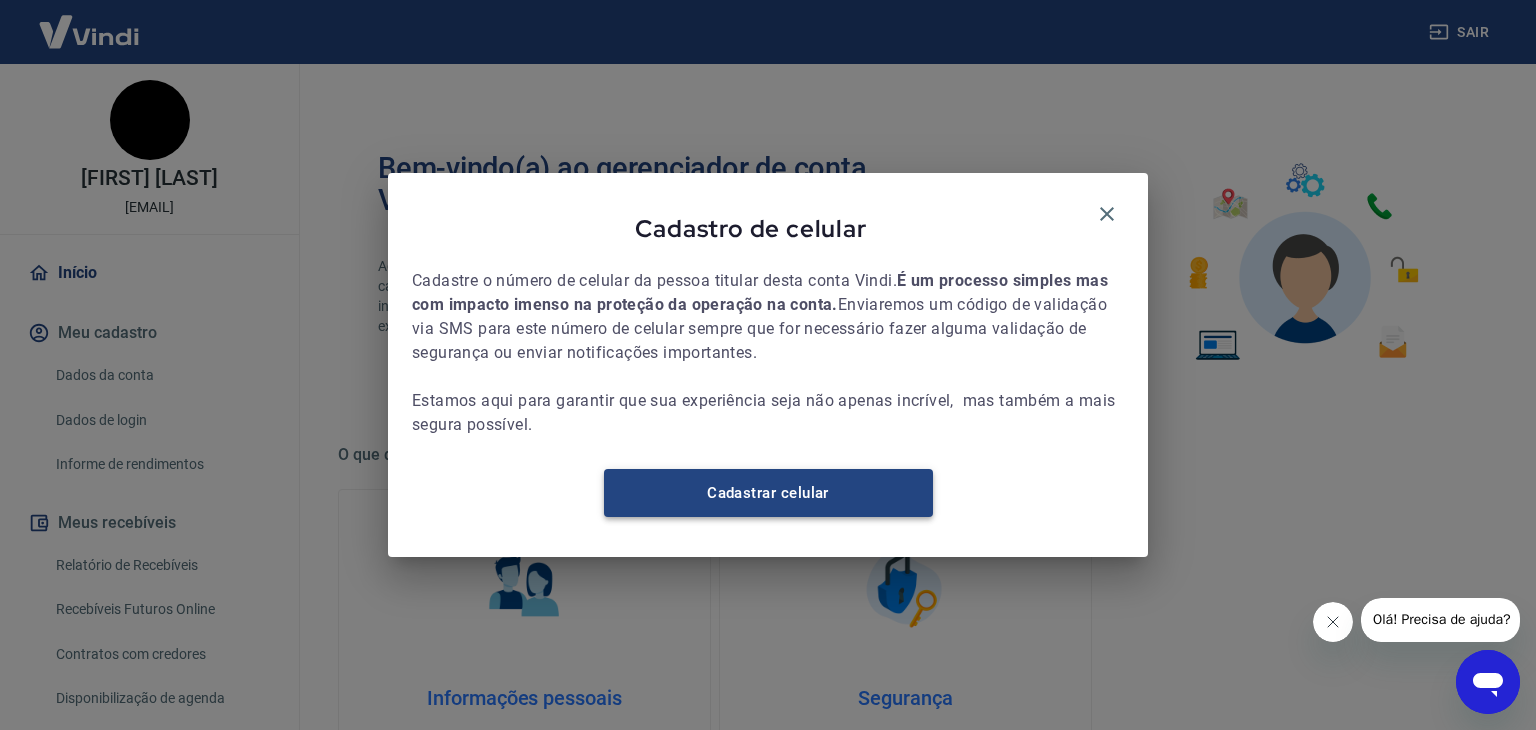 click on "Cadastrar celular" at bounding box center [768, 493] 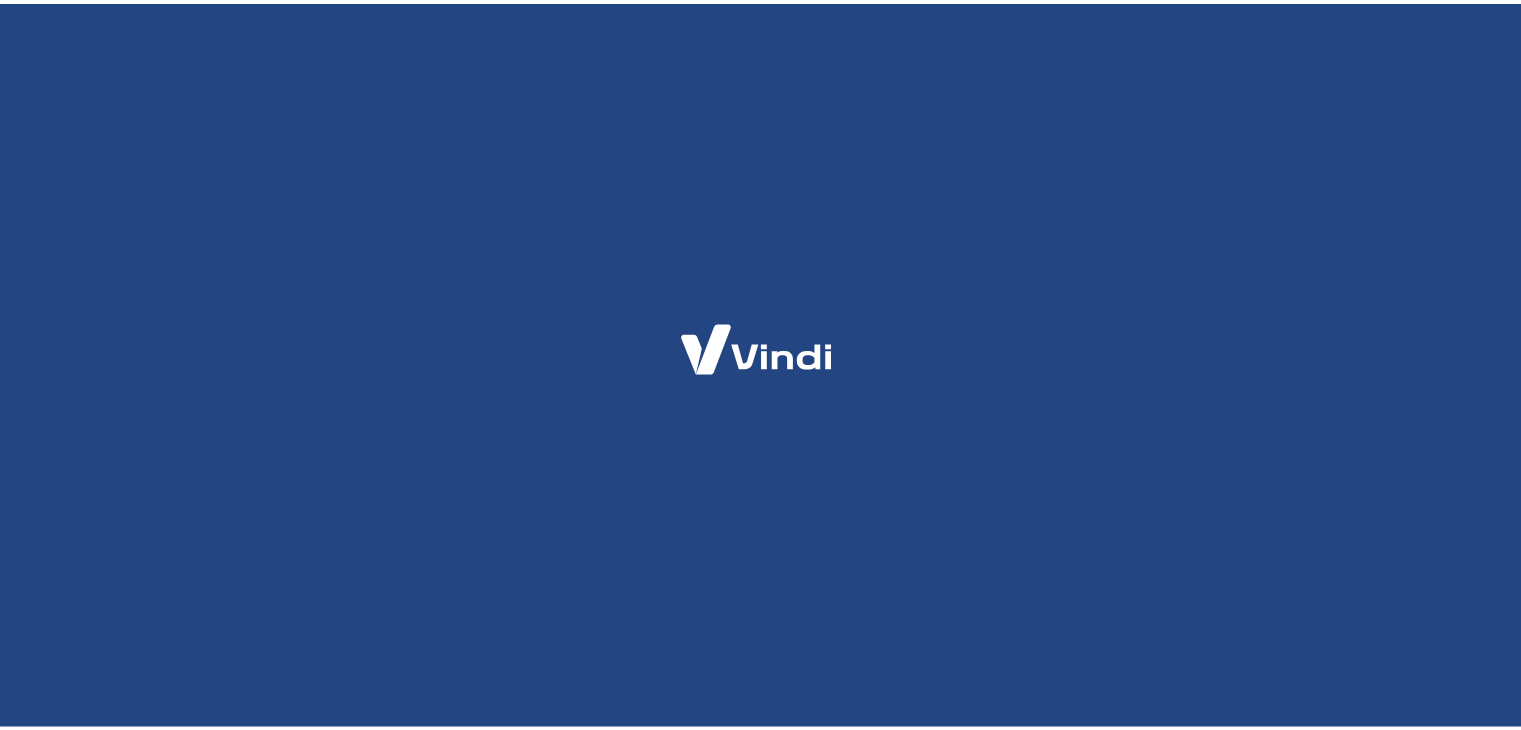 scroll, scrollTop: 0, scrollLeft: 0, axis: both 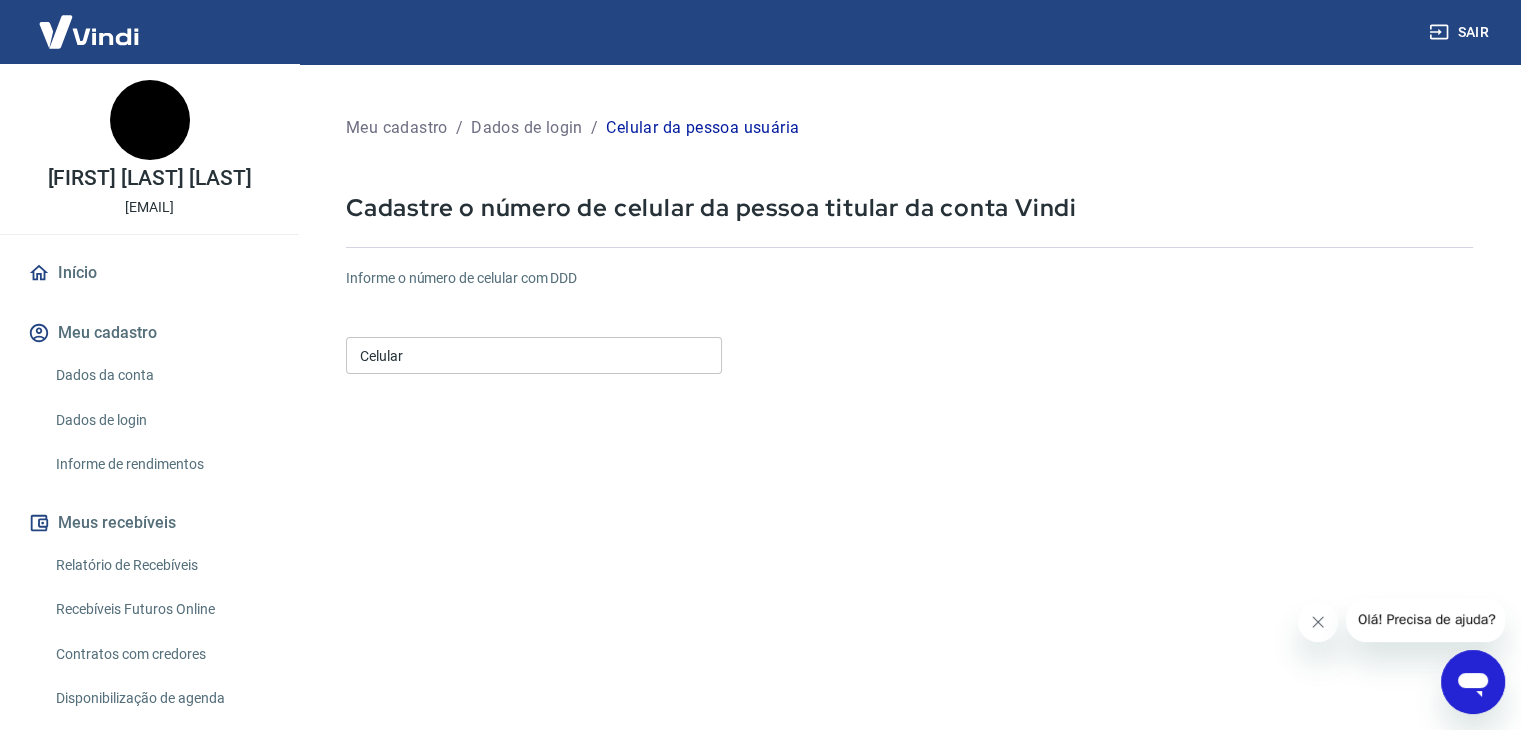 click on "Celular Celular" at bounding box center (534, 353) 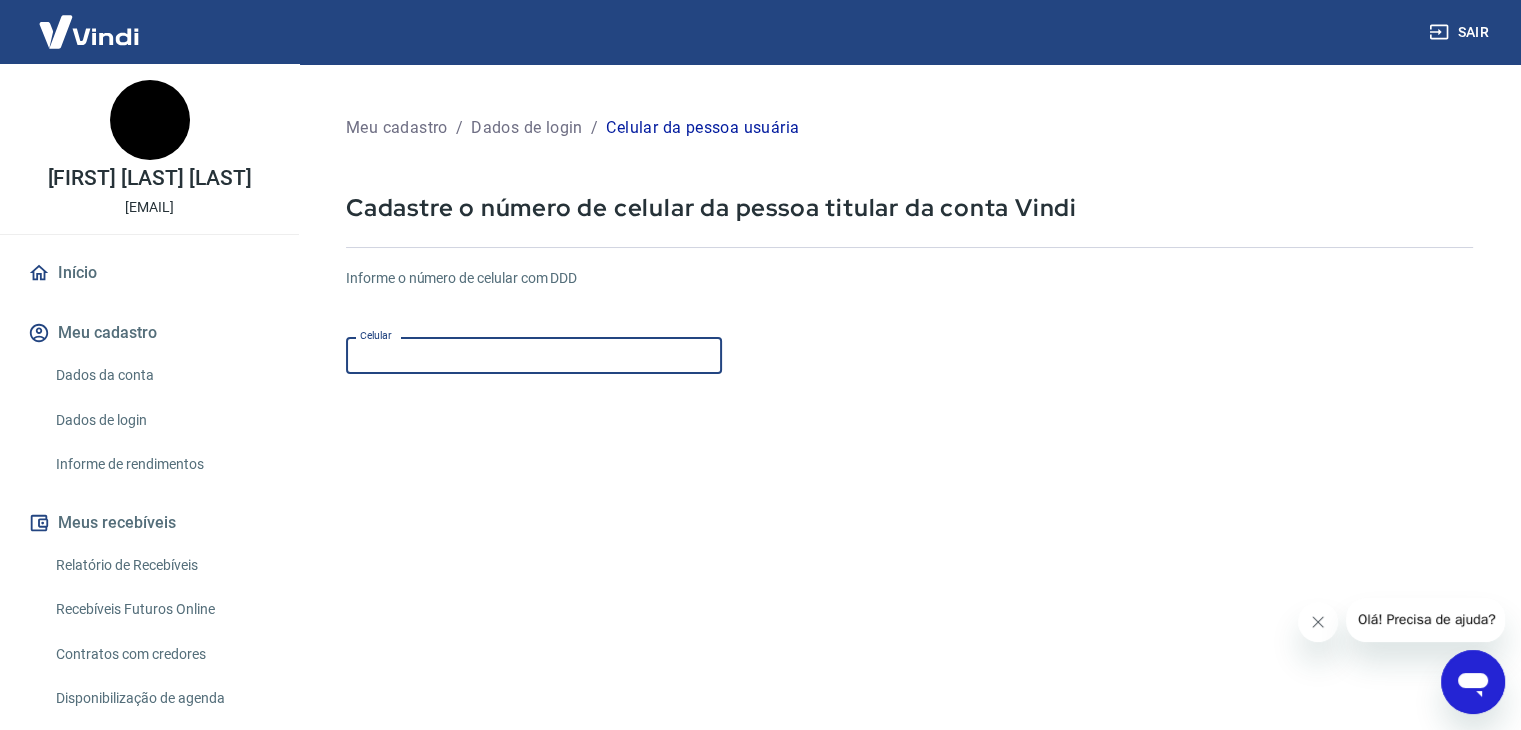 click on "Celular" at bounding box center (534, 355) 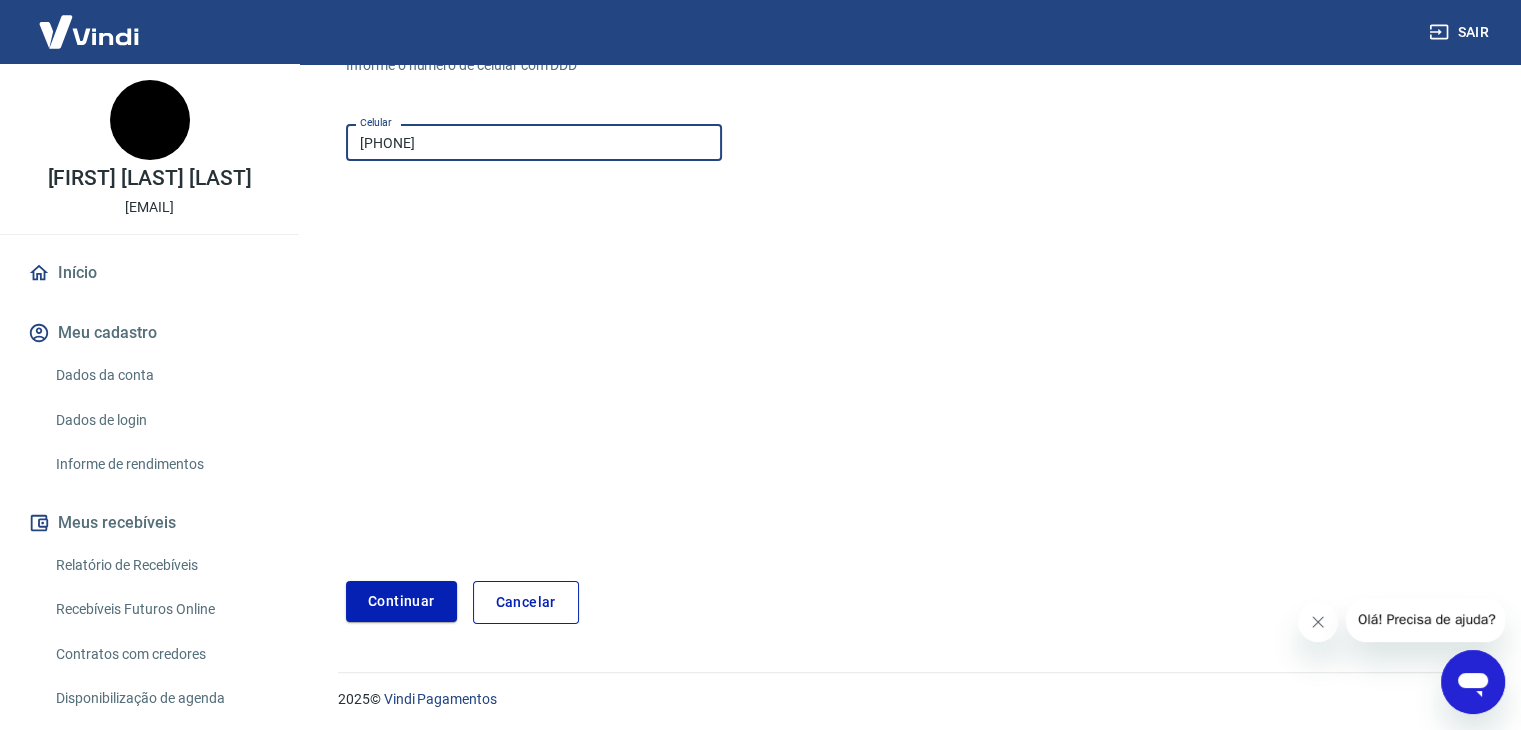 scroll, scrollTop: 216, scrollLeft: 0, axis: vertical 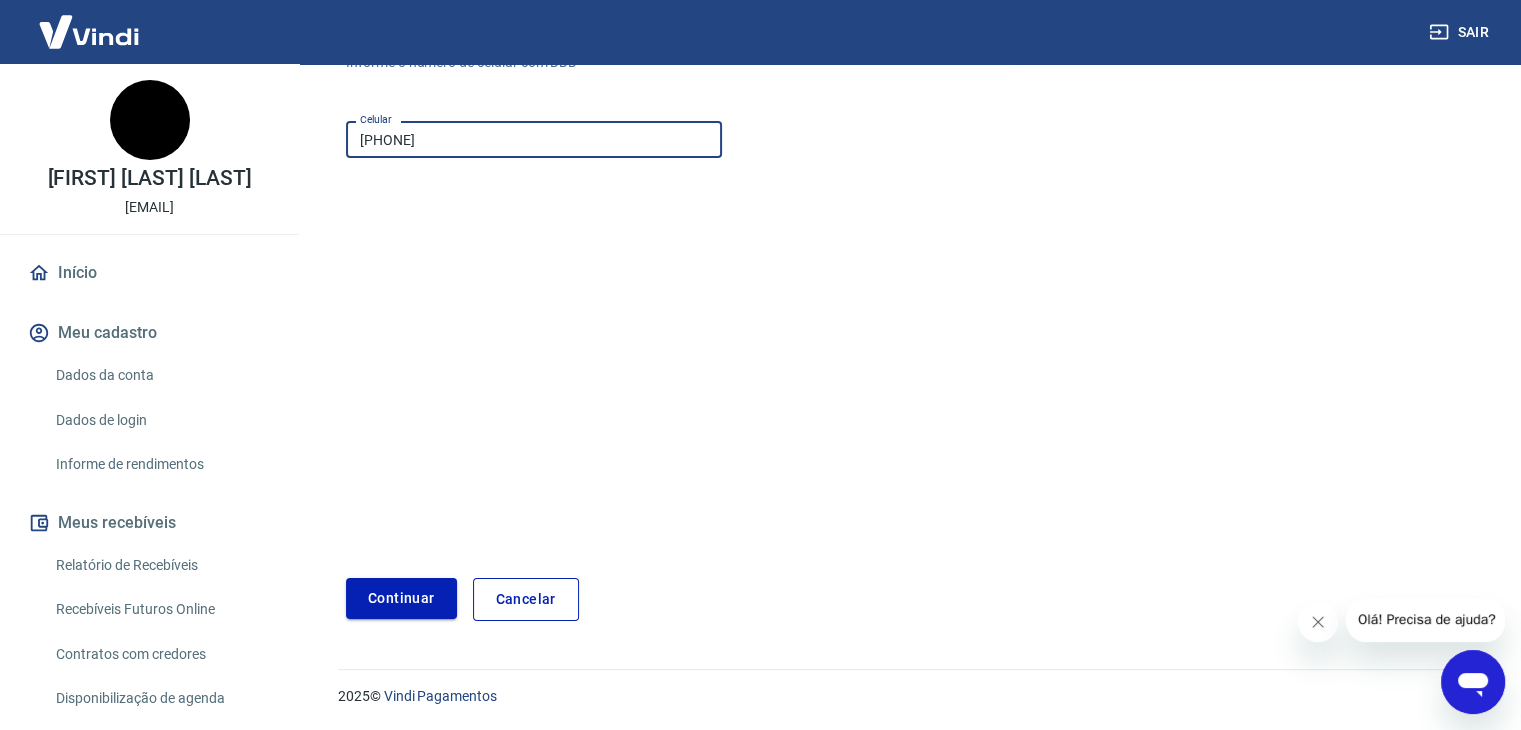 click on "Continuar" at bounding box center [401, 598] 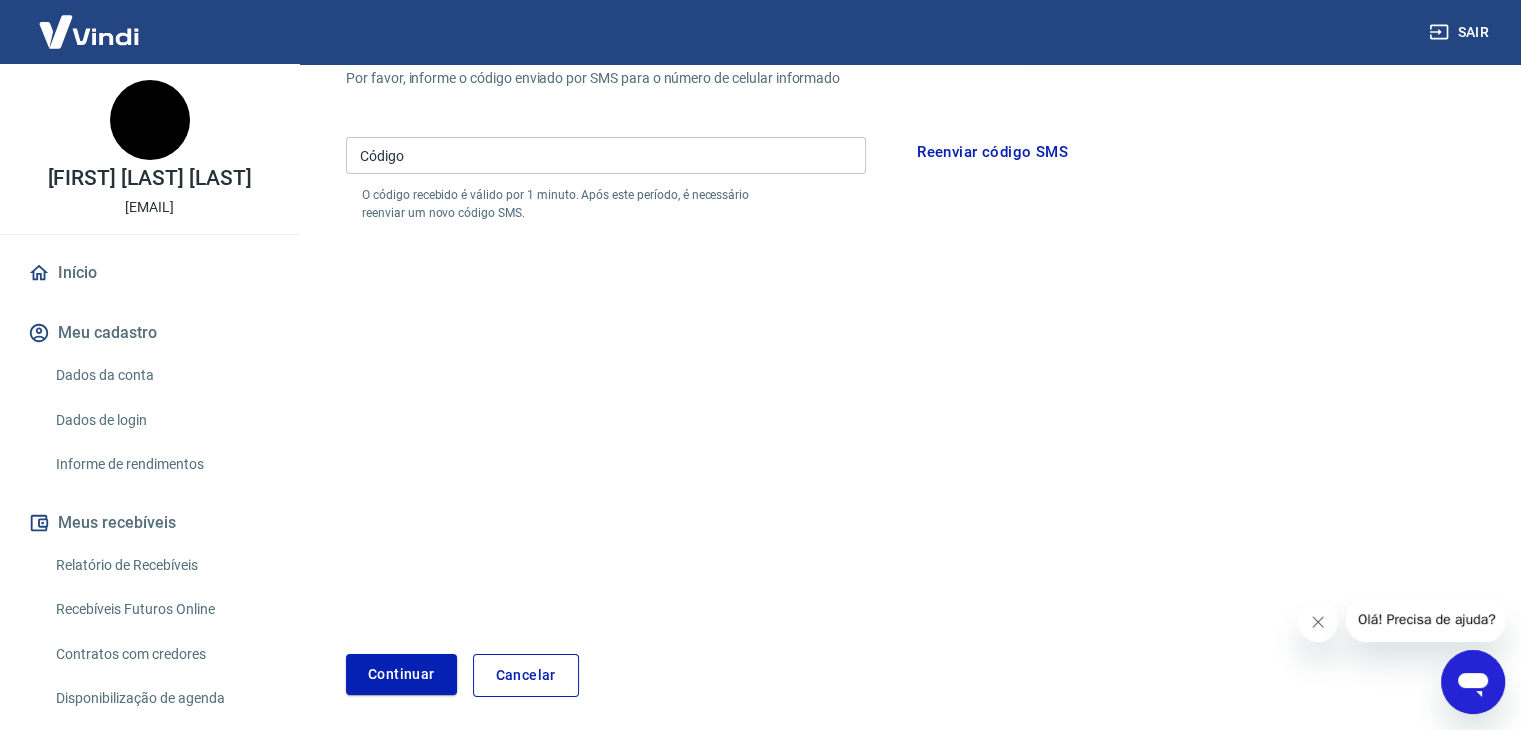 click on "Código" at bounding box center (606, 155) 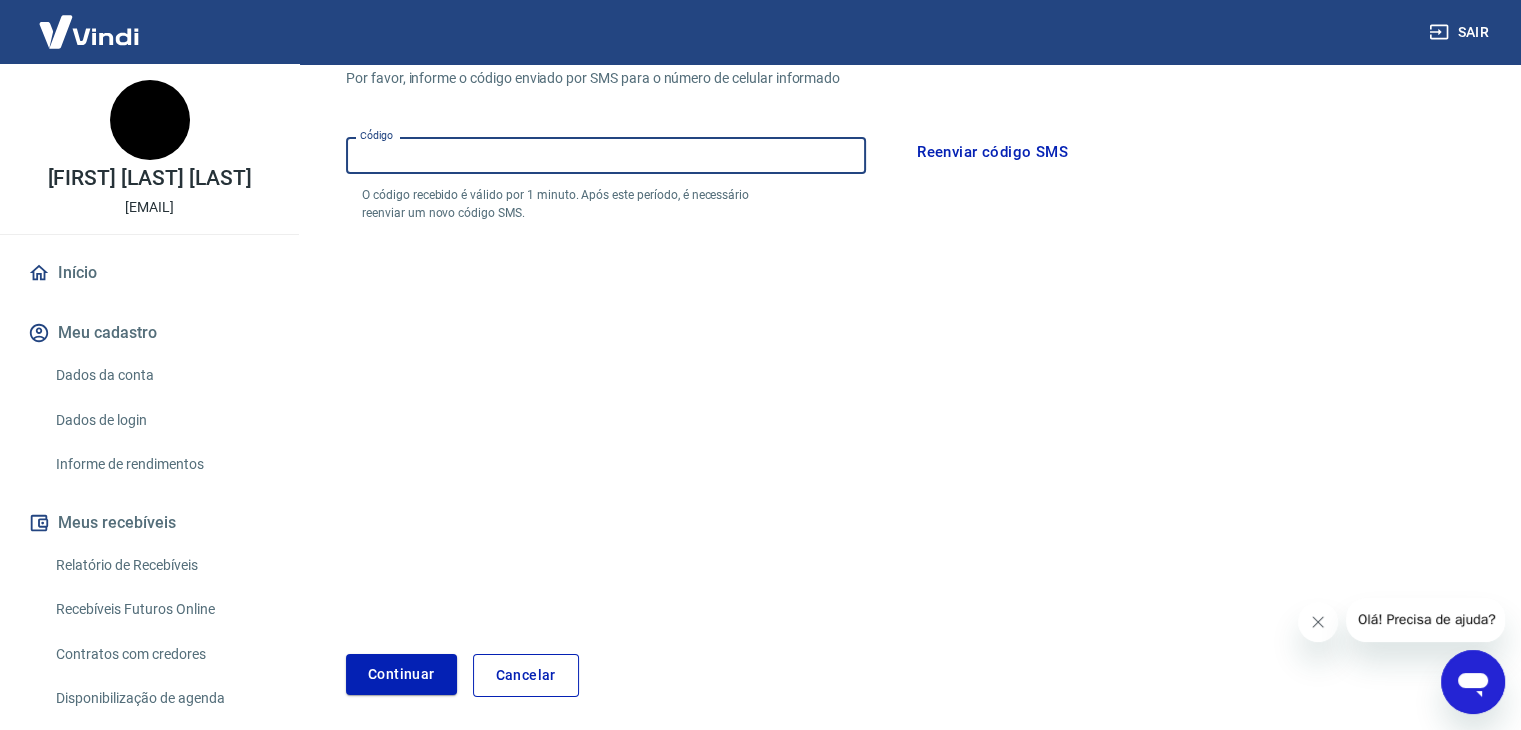 click on "Código" at bounding box center [606, 155] 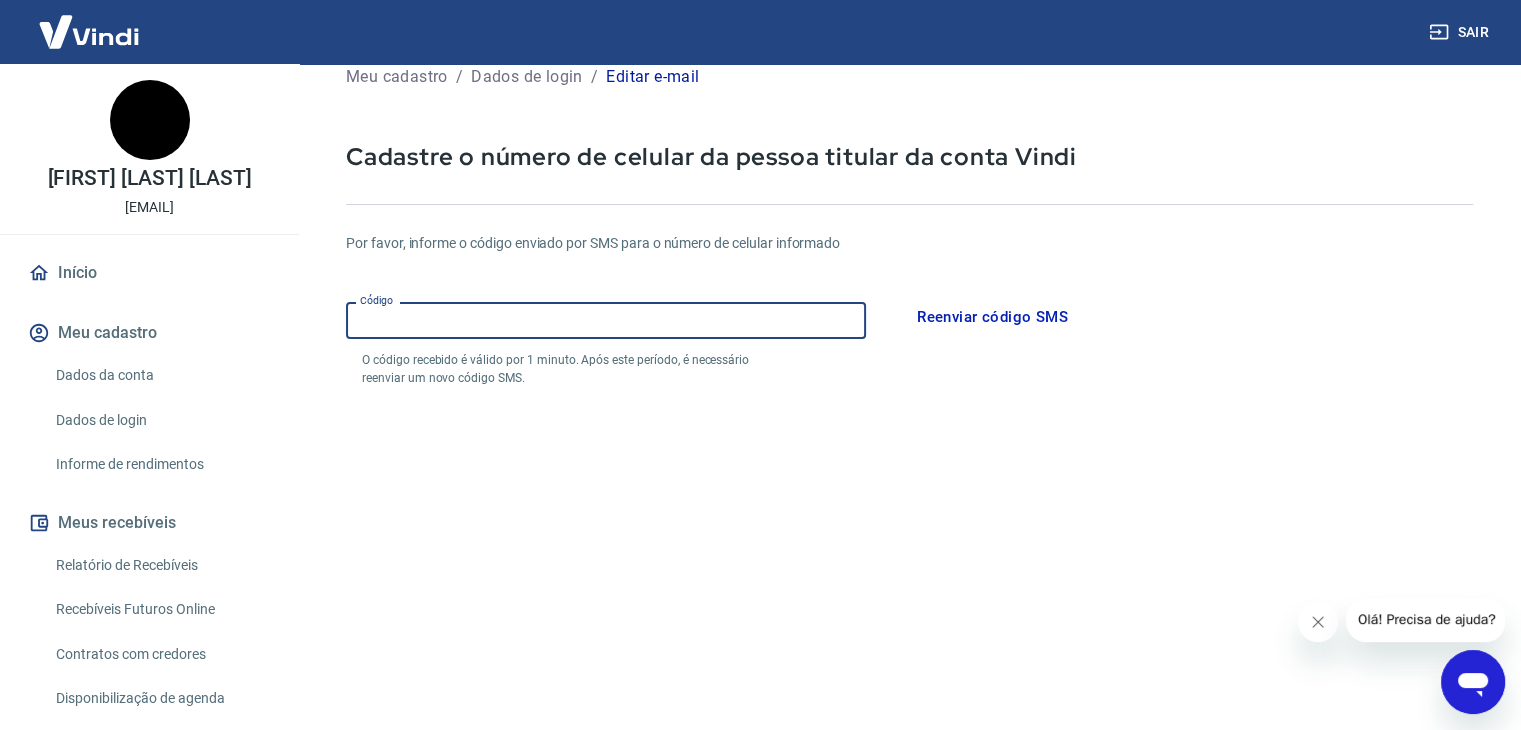 scroll, scrollTop: 16, scrollLeft: 0, axis: vertical 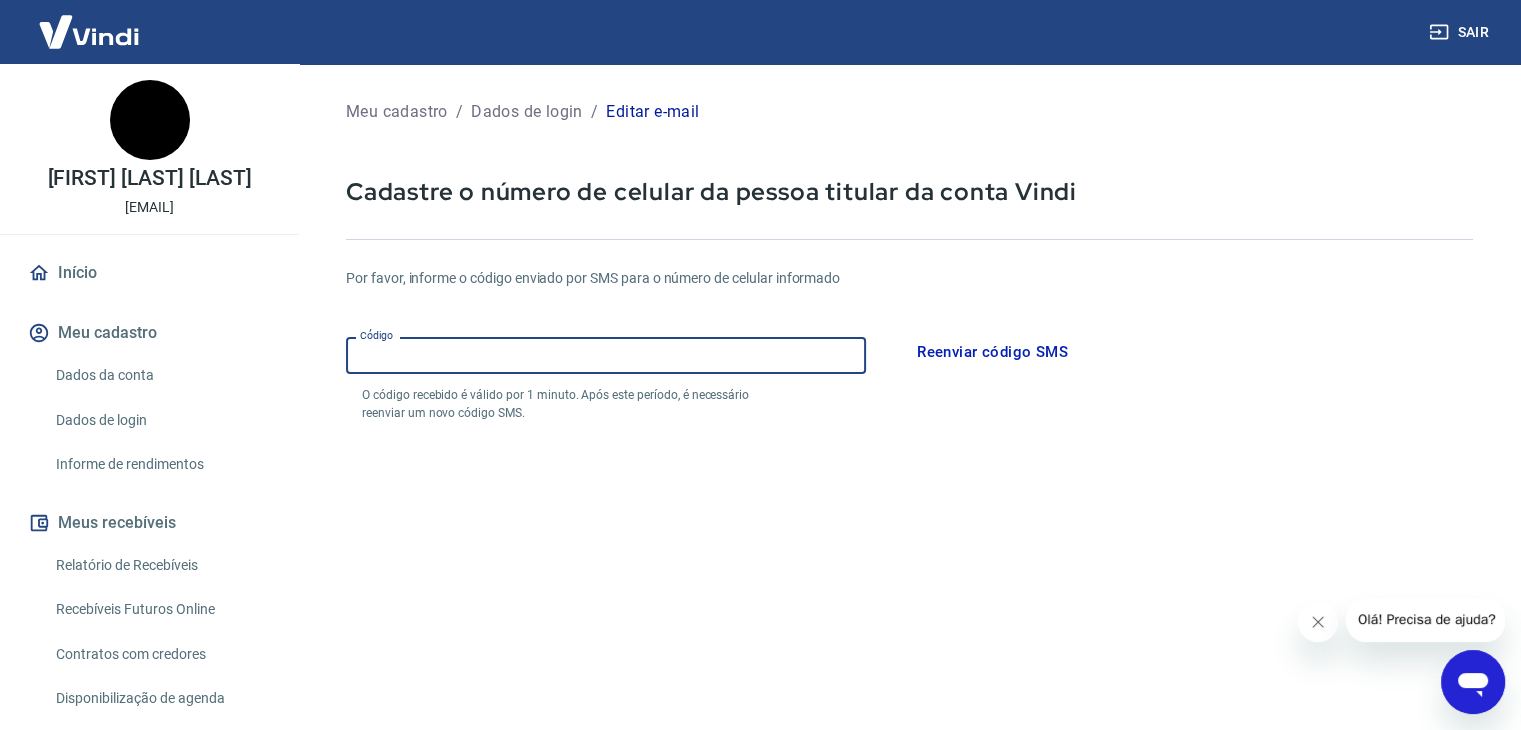 click on "Código" at bounding box center [606, 355] 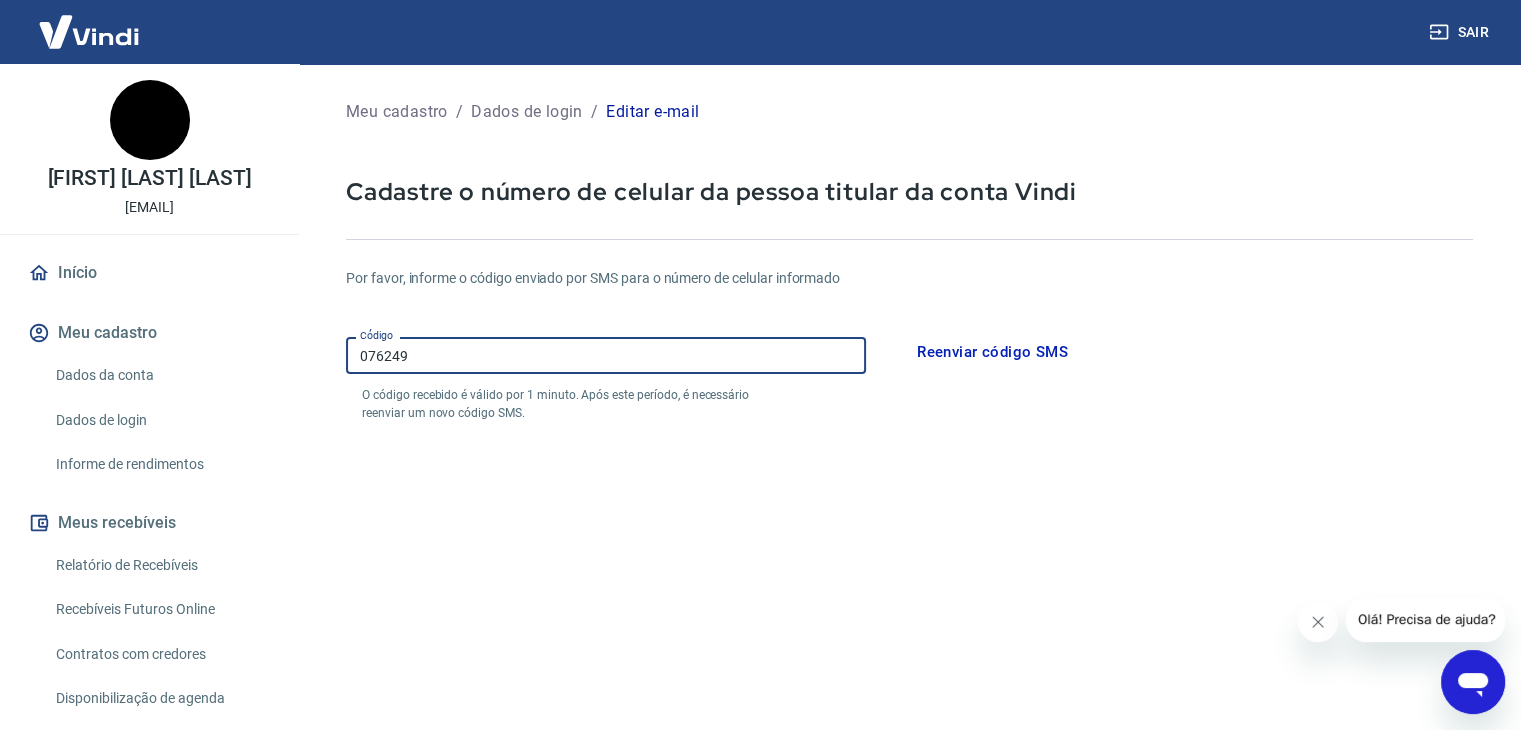 type on "076249" 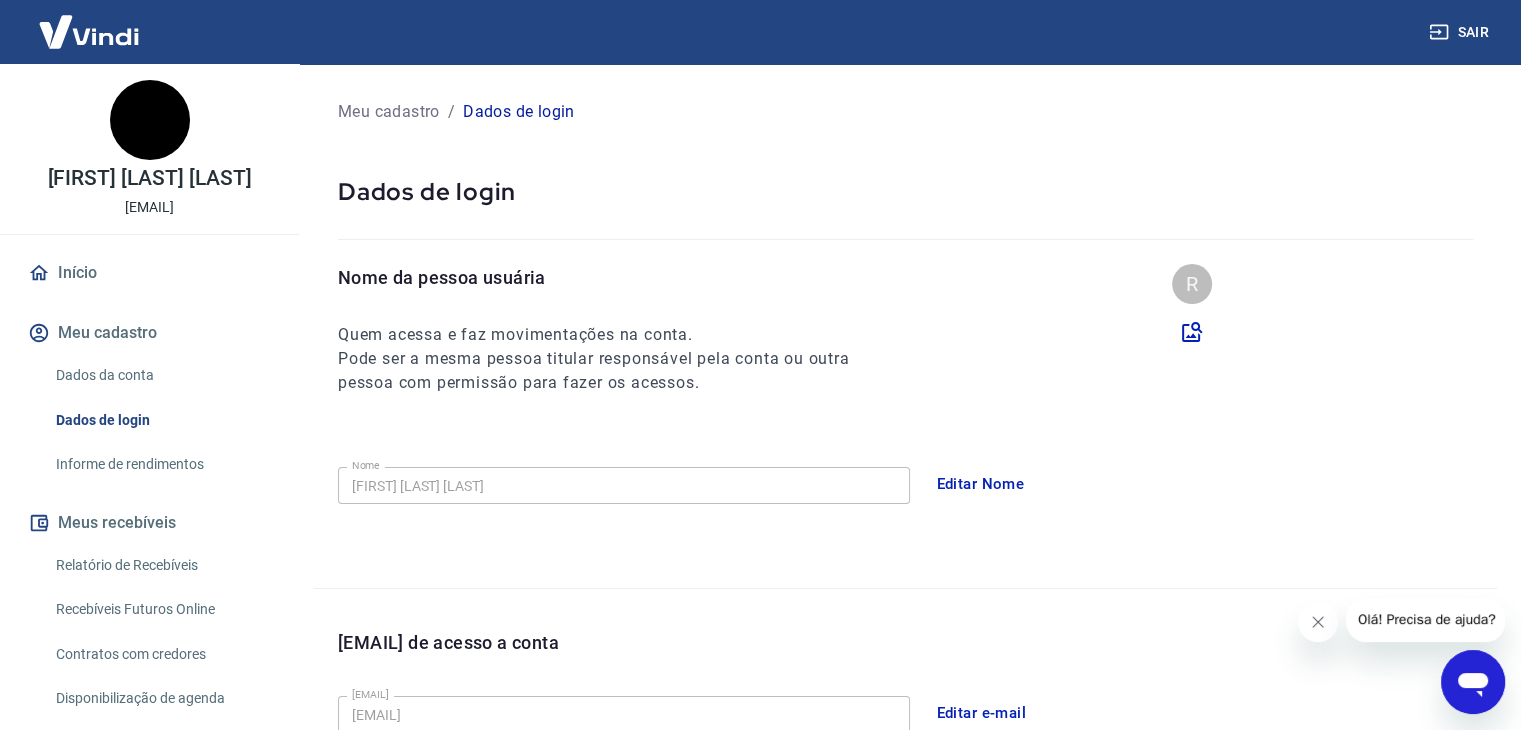 click on "Nome Regis Lima Kohlrausch Nome" at bounding box center [624, 483] 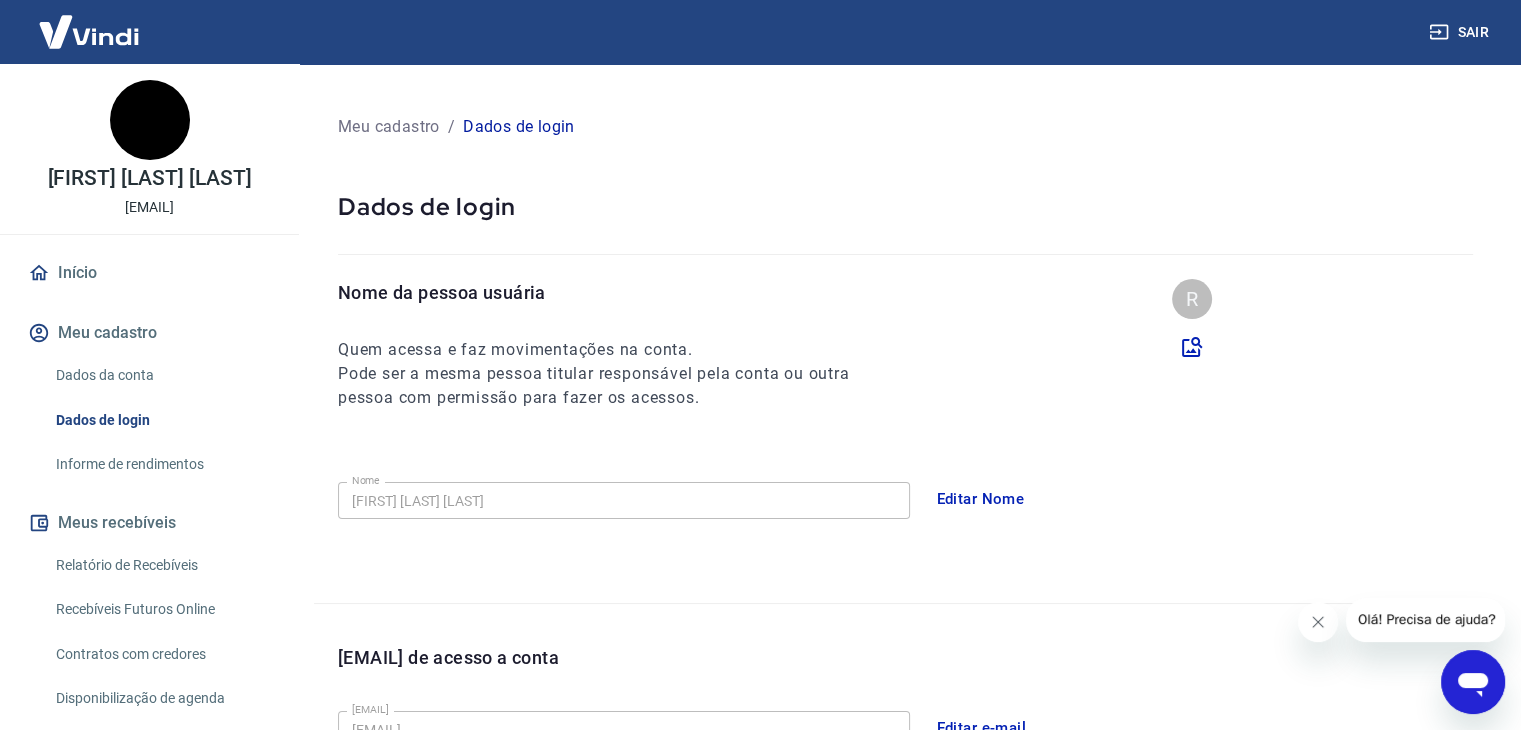 scroll, scrollTop: 0, scrollLeft: 0, axis: both 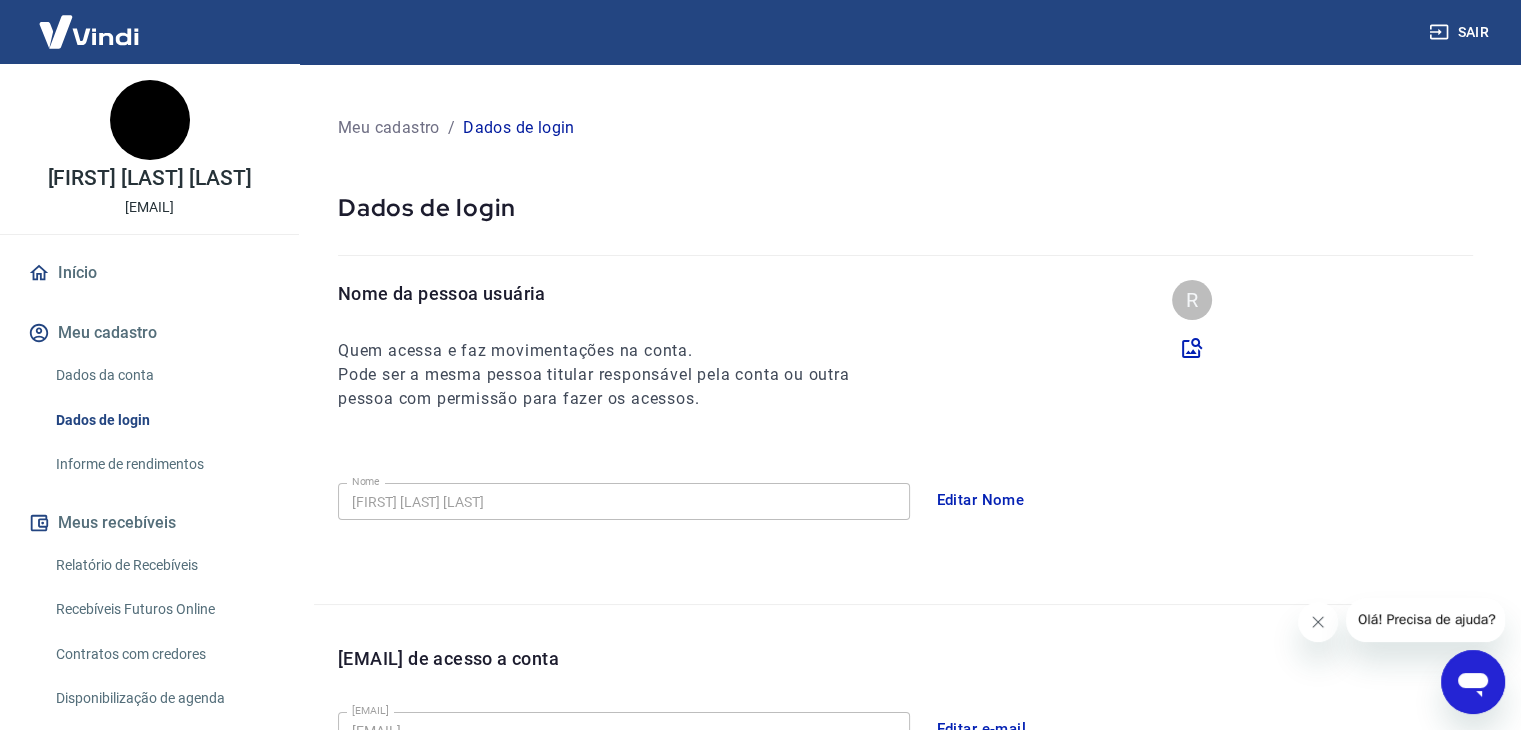 click 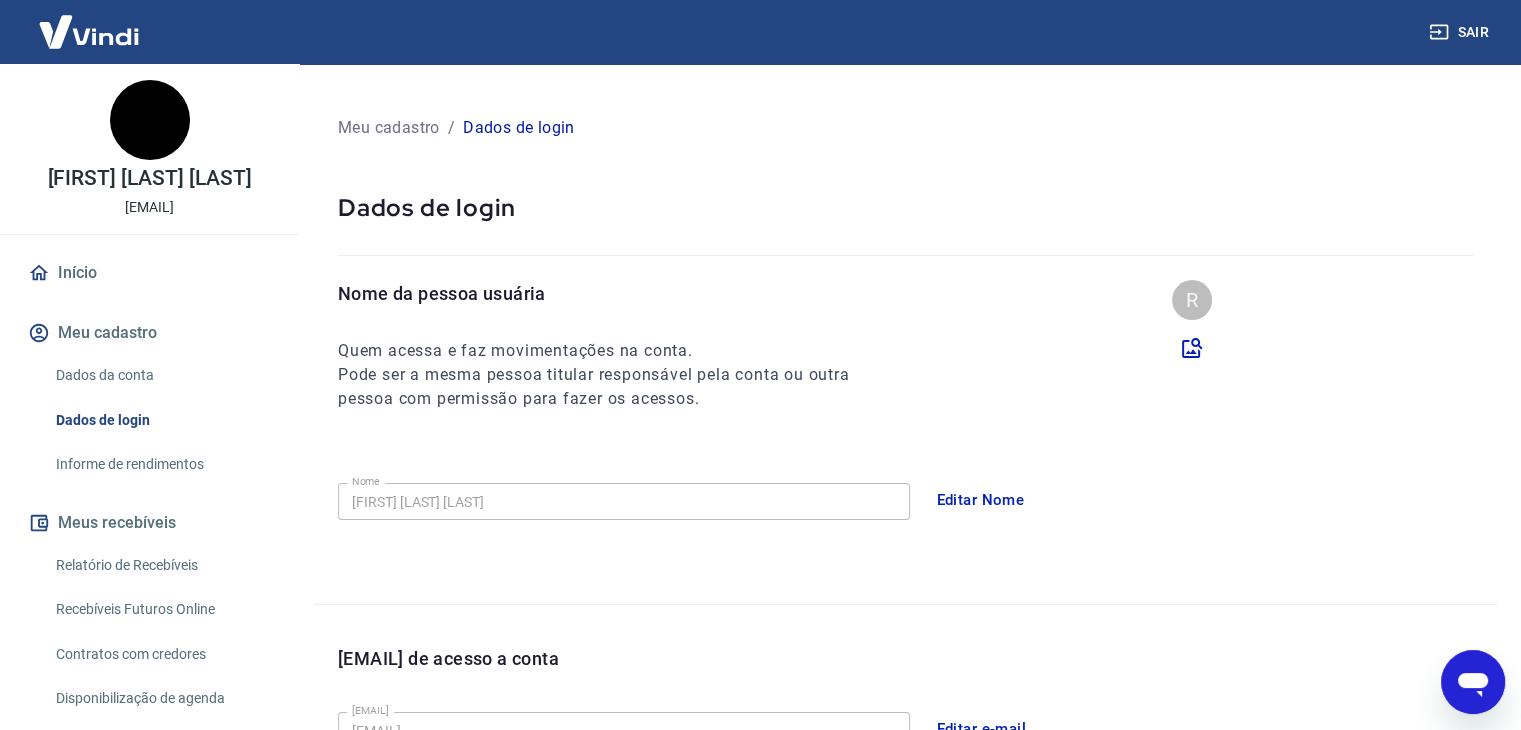 click on "Início" at bounding box center (149, 273) 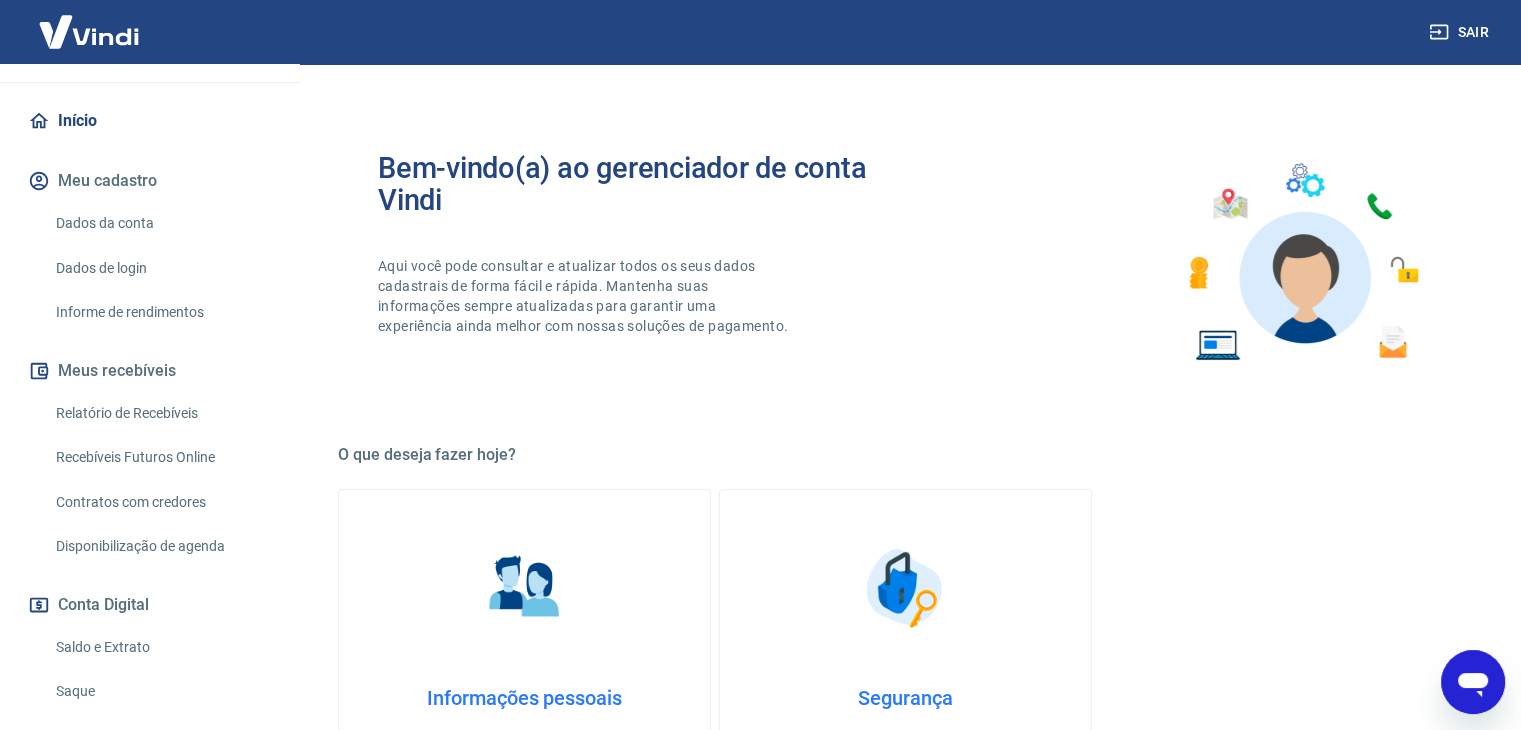 scroll, scrollTop: 0, scrollLeft: 0, axis: both 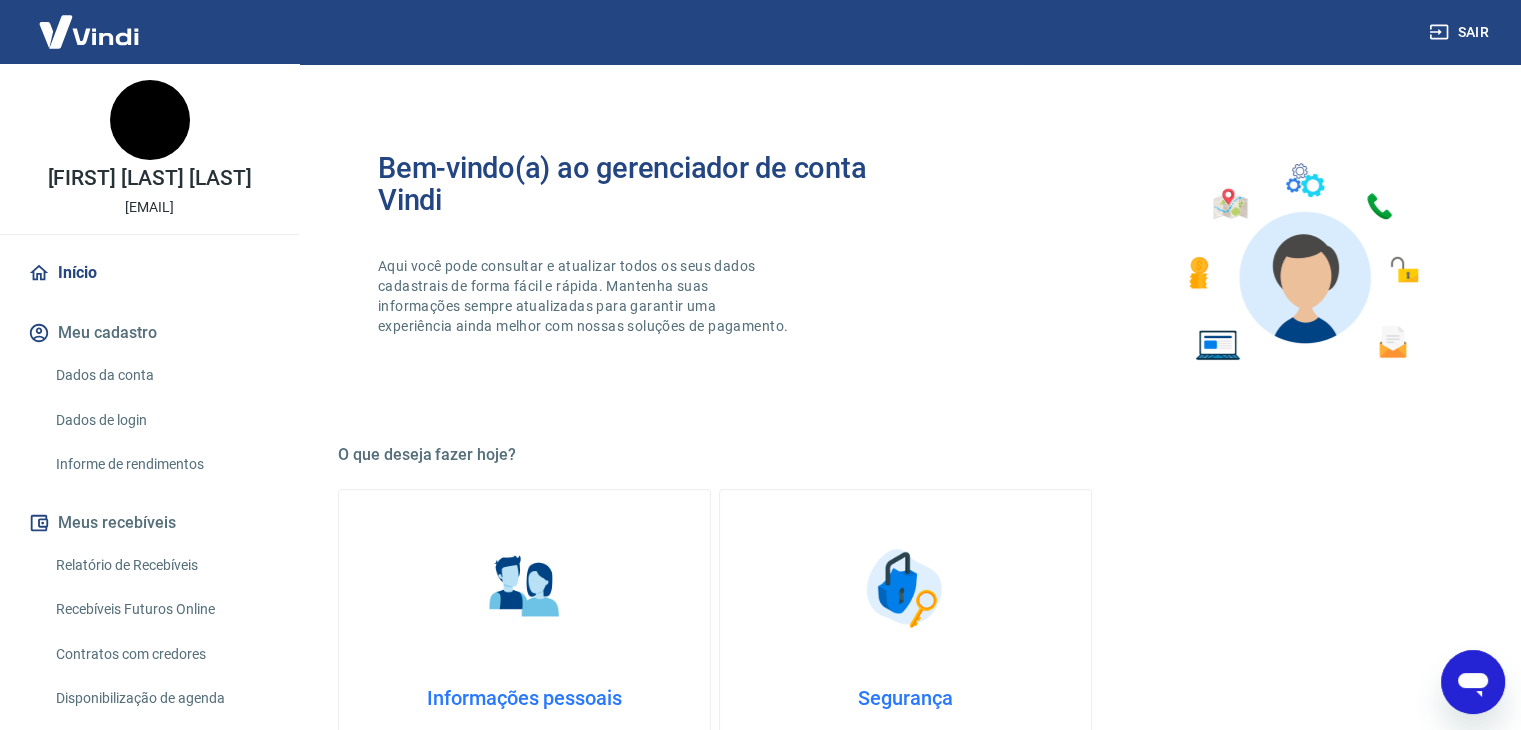 click at bounding box center [89, 31] 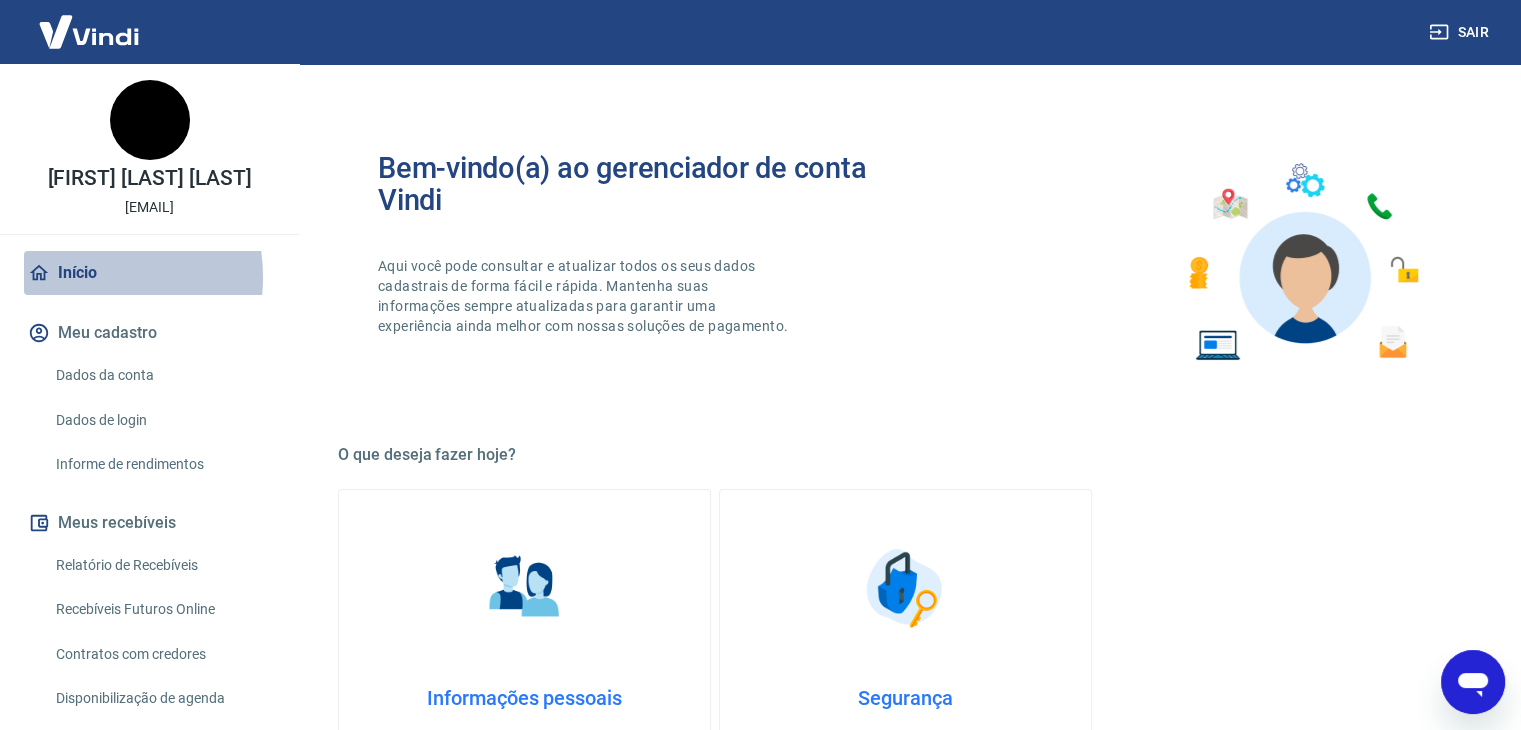 click on "Início" at bounding box center (149, 273) 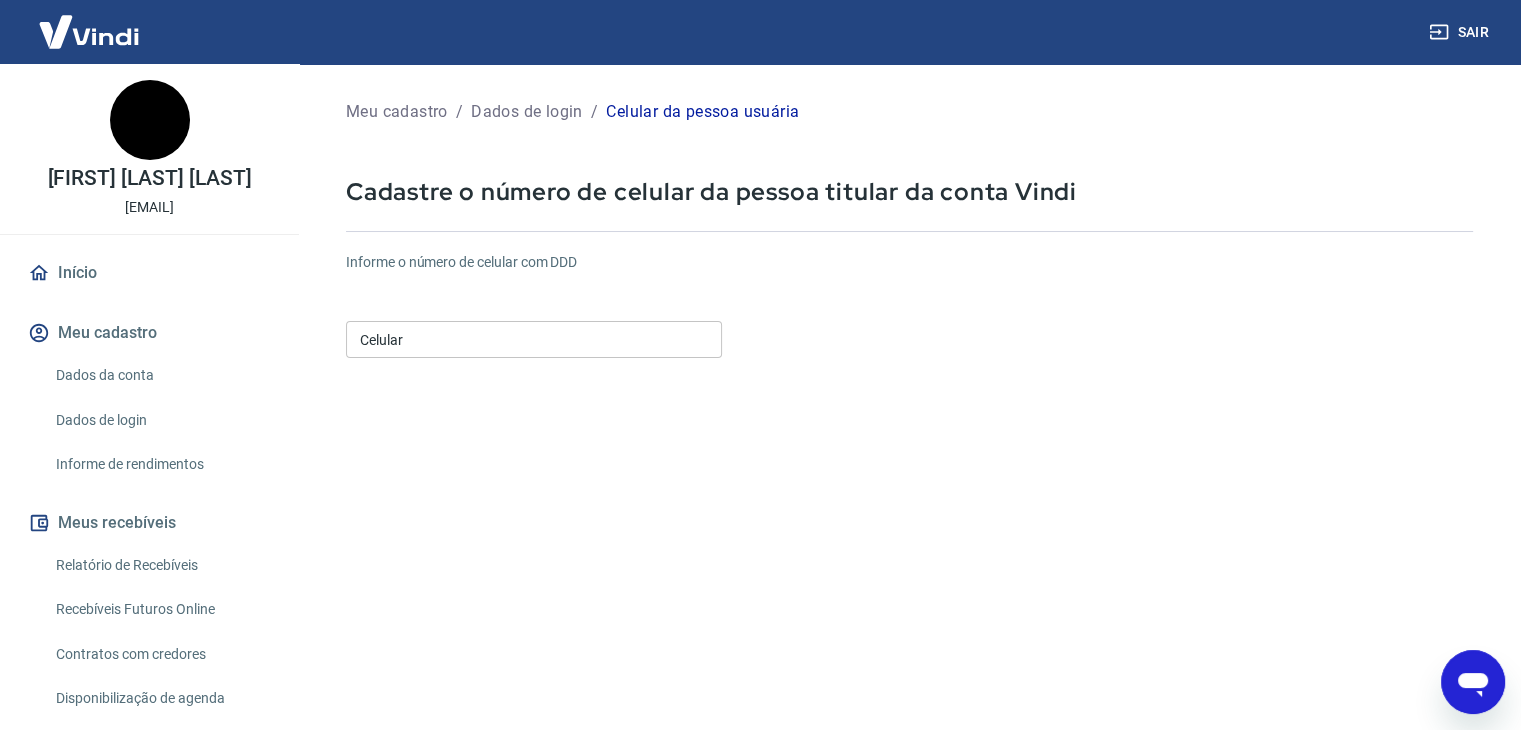 scroll, scrollTop: 216, scrollLeft: 0, axis: vertical 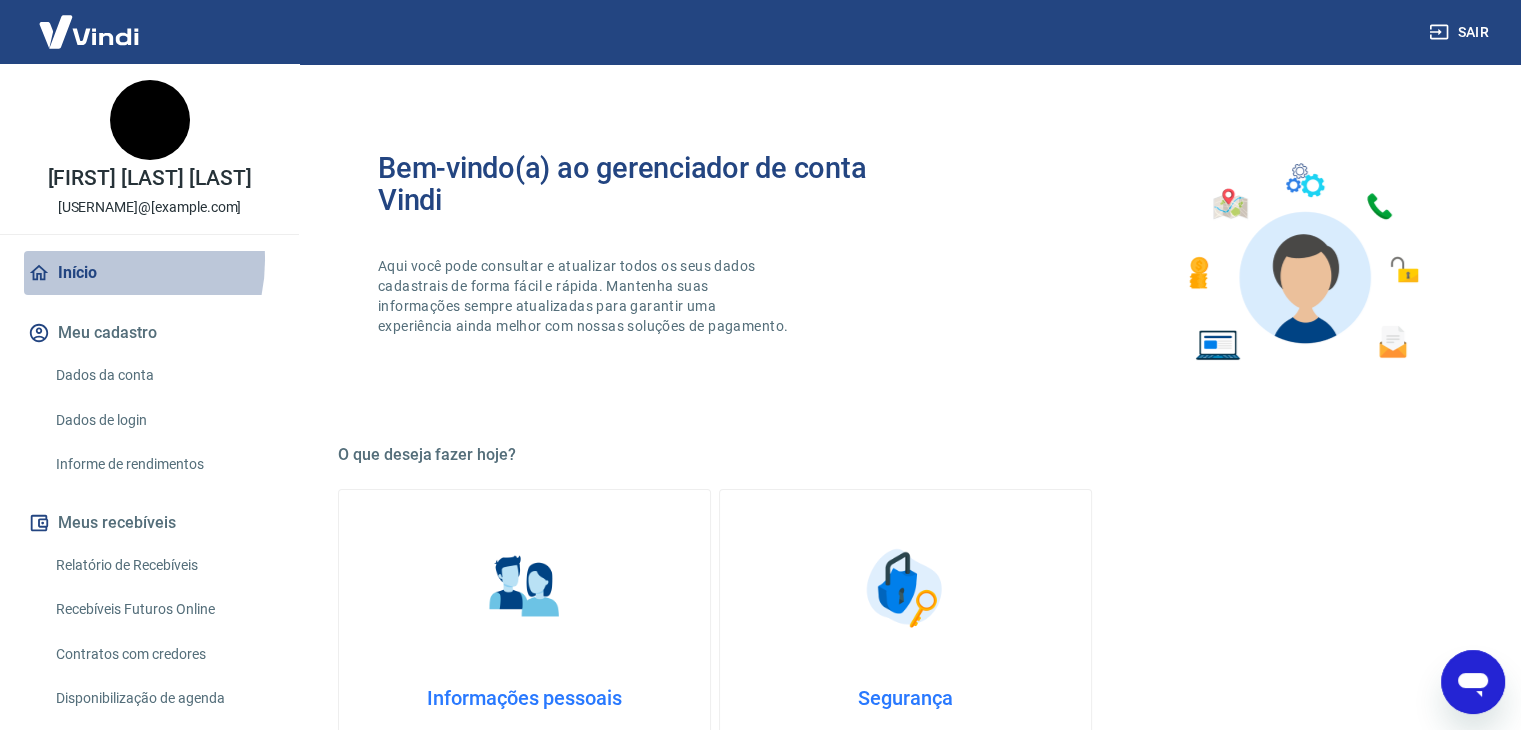 click on "Início" at bounding box center (149, 273) 